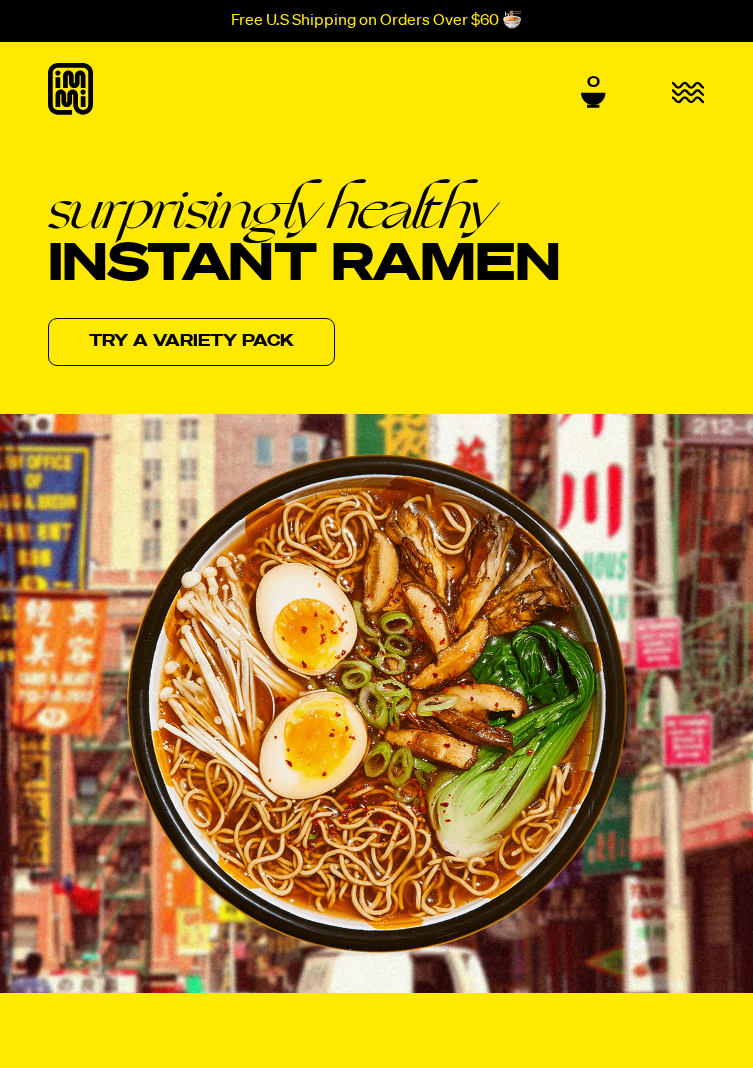 scroll, scrollTop: 0, scrollLeft: 0, axis: both 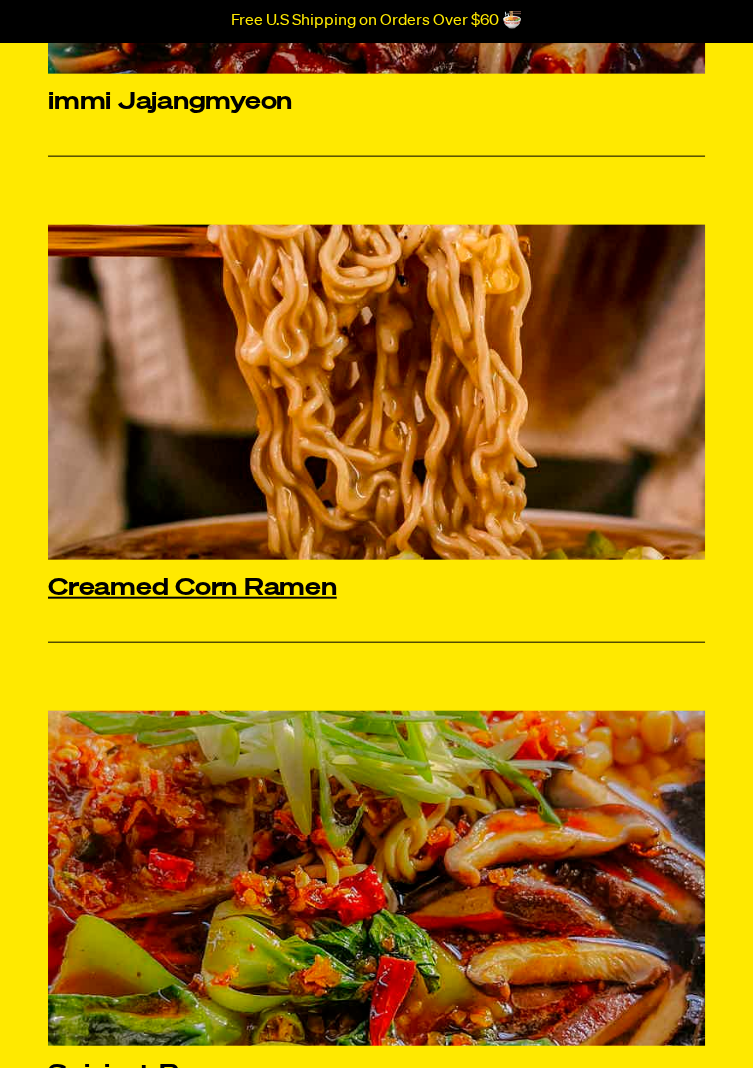 click at bounding box center [376, 392] 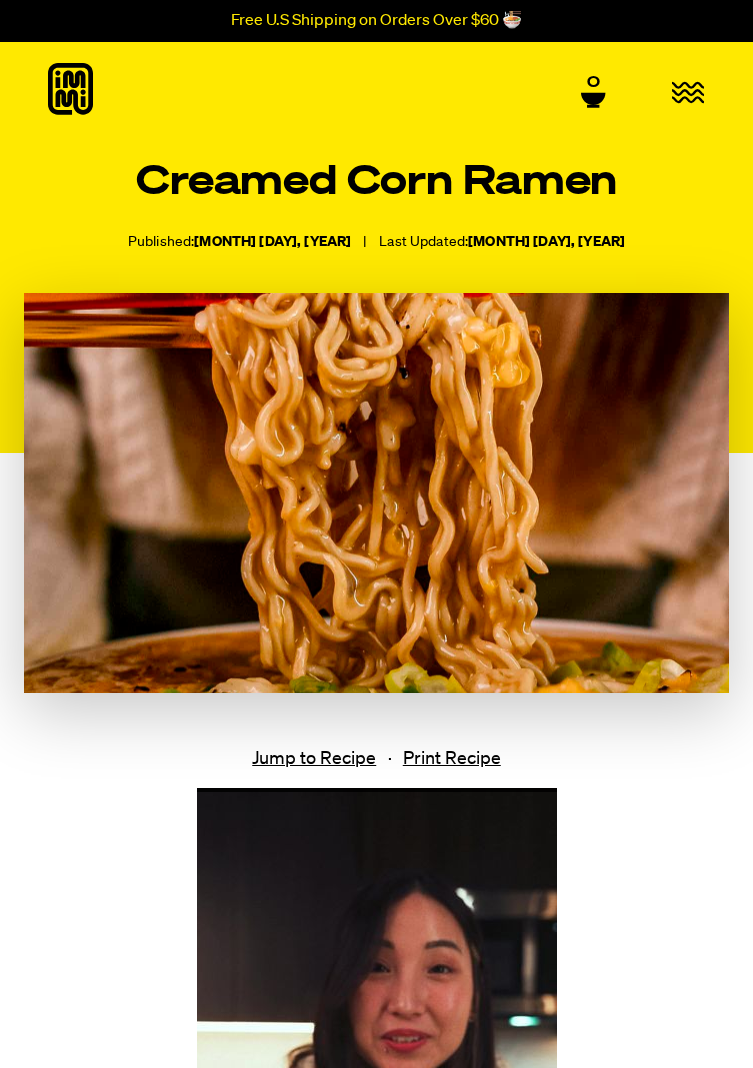 scroll, scrollTop: 0, scrollLeft: 0, axis: both 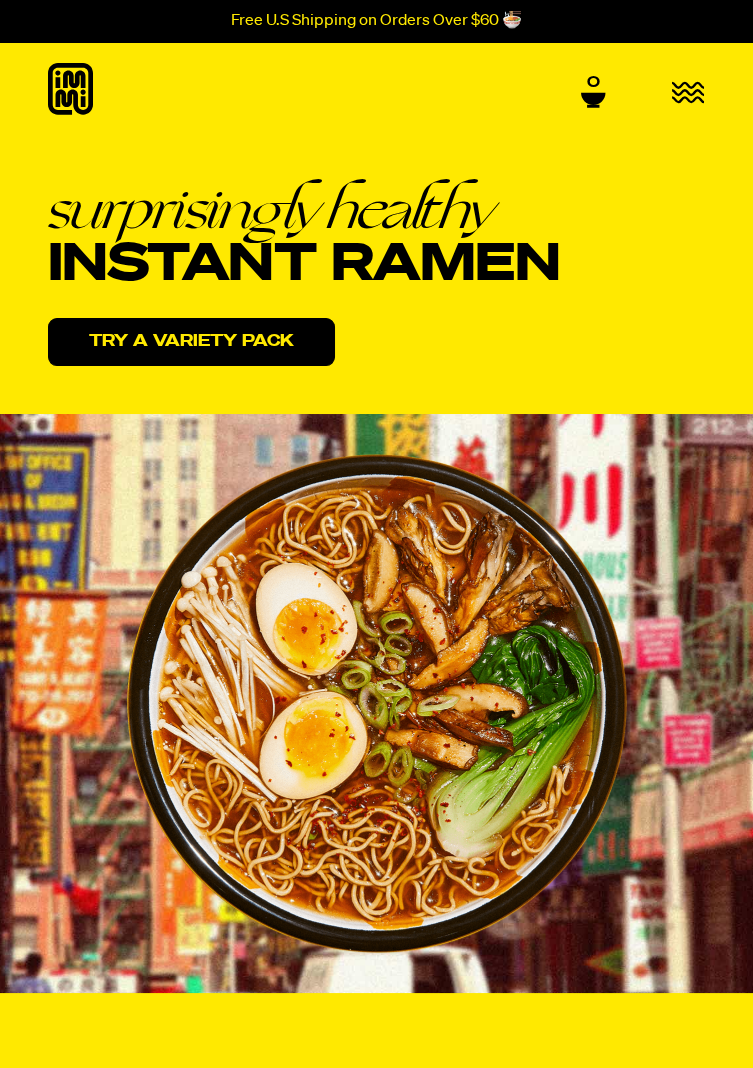 click on "Try a variety pack" at bounding box center (191, 342) 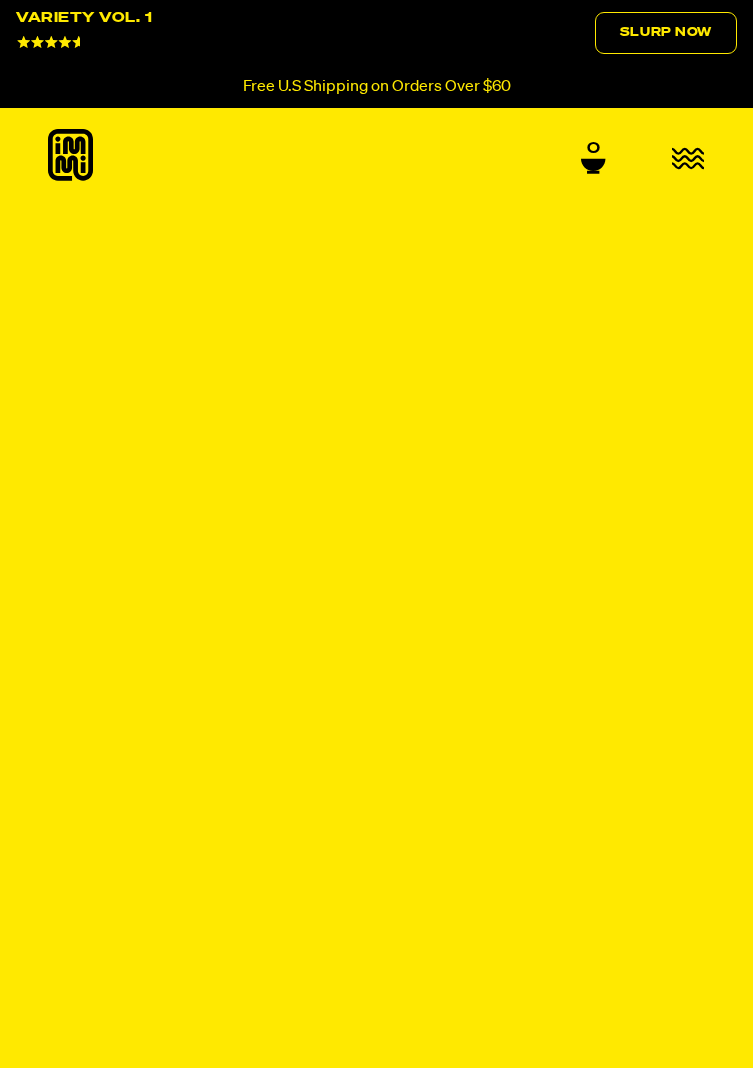 scroll, scrollTop: 0, scrollLeft: 0, axis: both 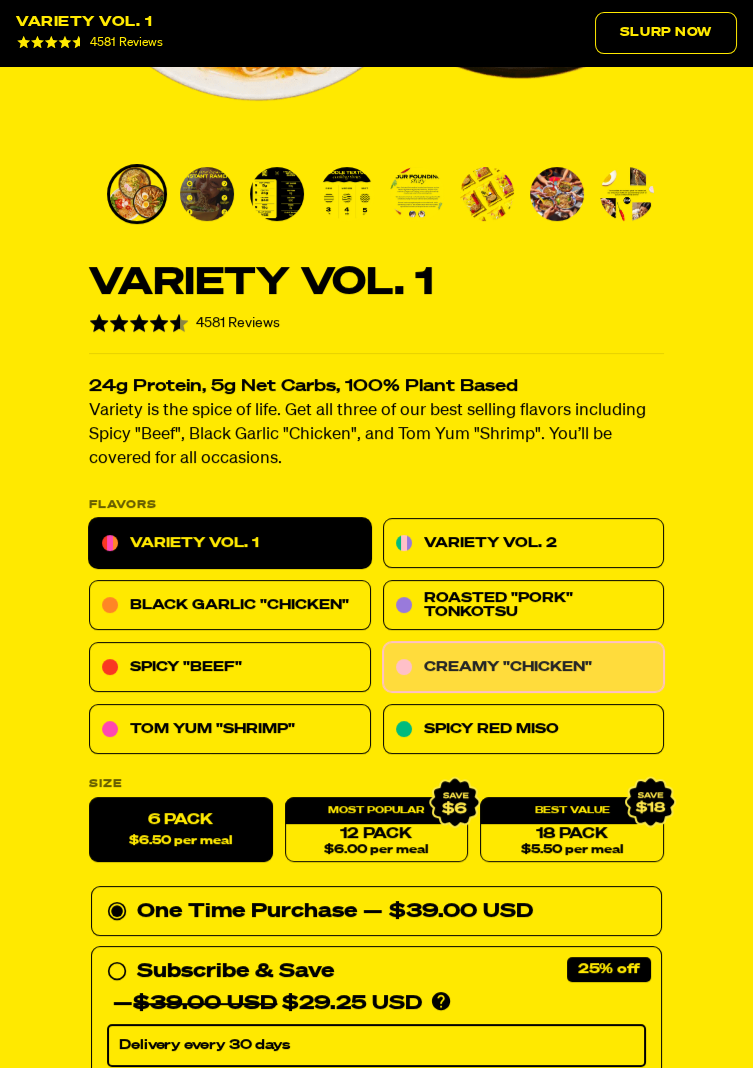 click on "Creamy "Chicken"" at bounding box center [524, 667] 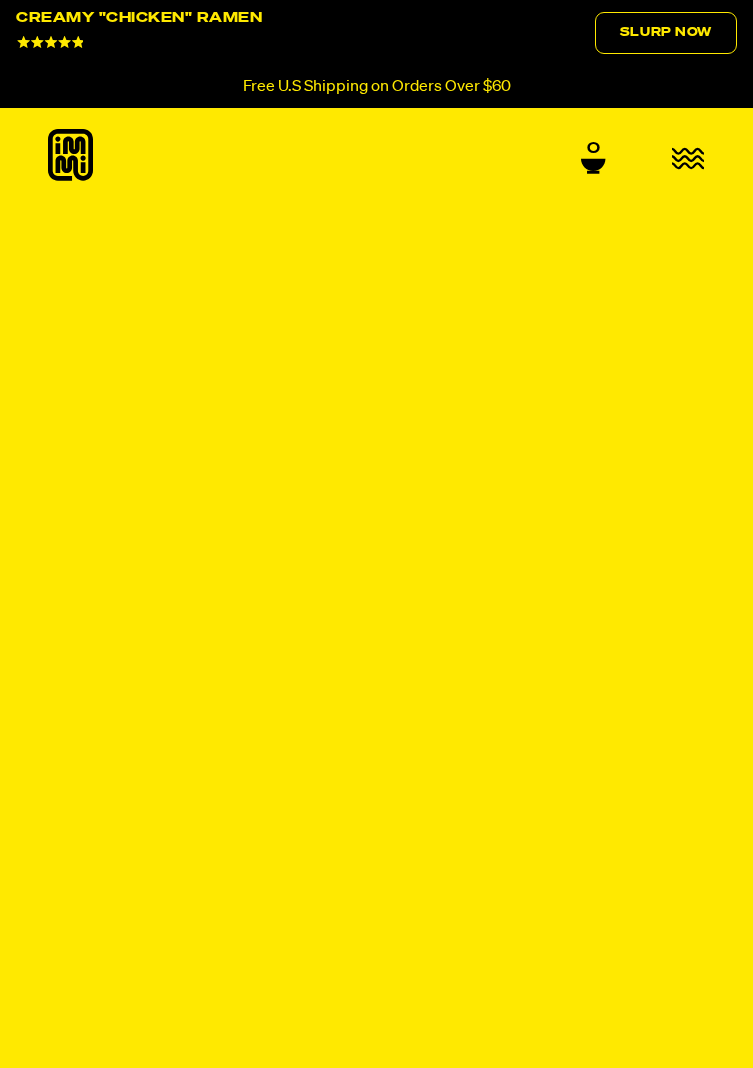 scroll, scrollTop: 0, scrollLeft: 0, axis: both 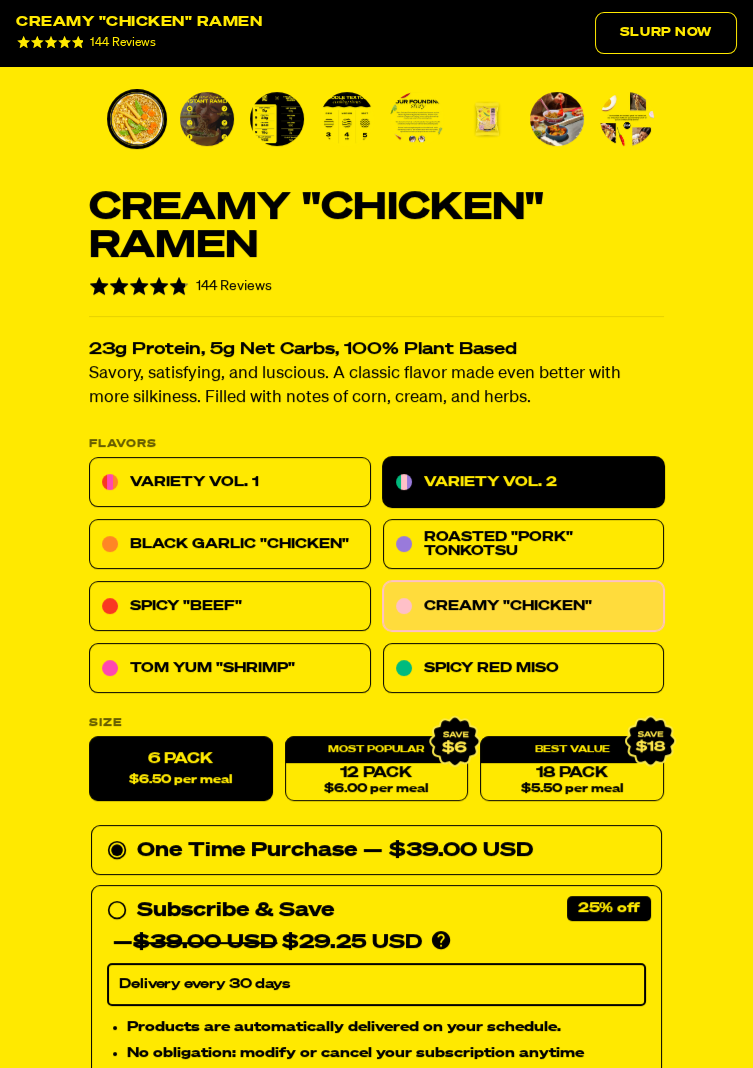 click on "Variety Vol. 2" at bounding box center (524, 482) 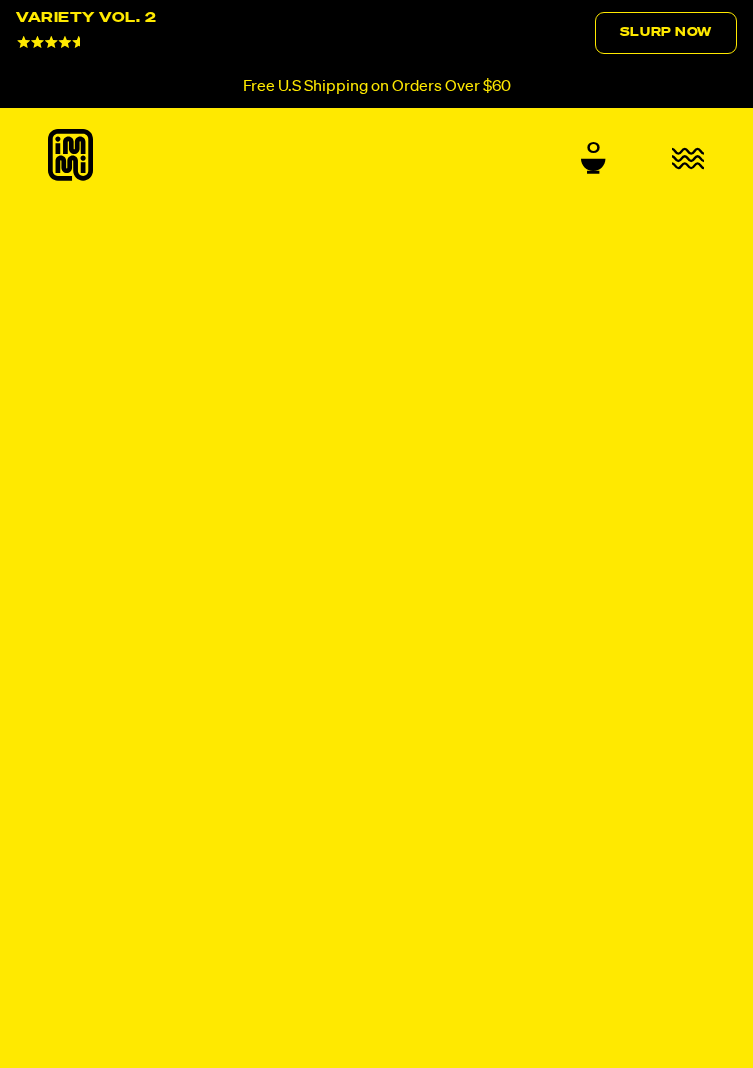 scroll, scrollTop: 0, scrollLeft: 0, axis: both 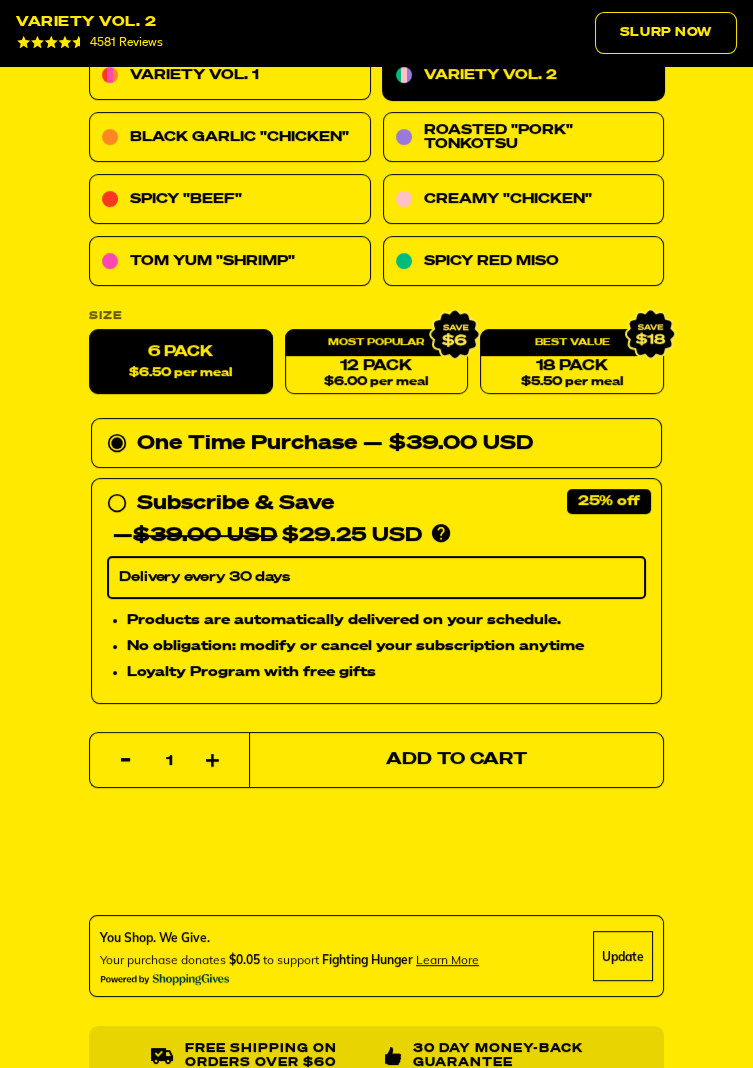 click on "Add to Cart" at bounding box center [456, 759] 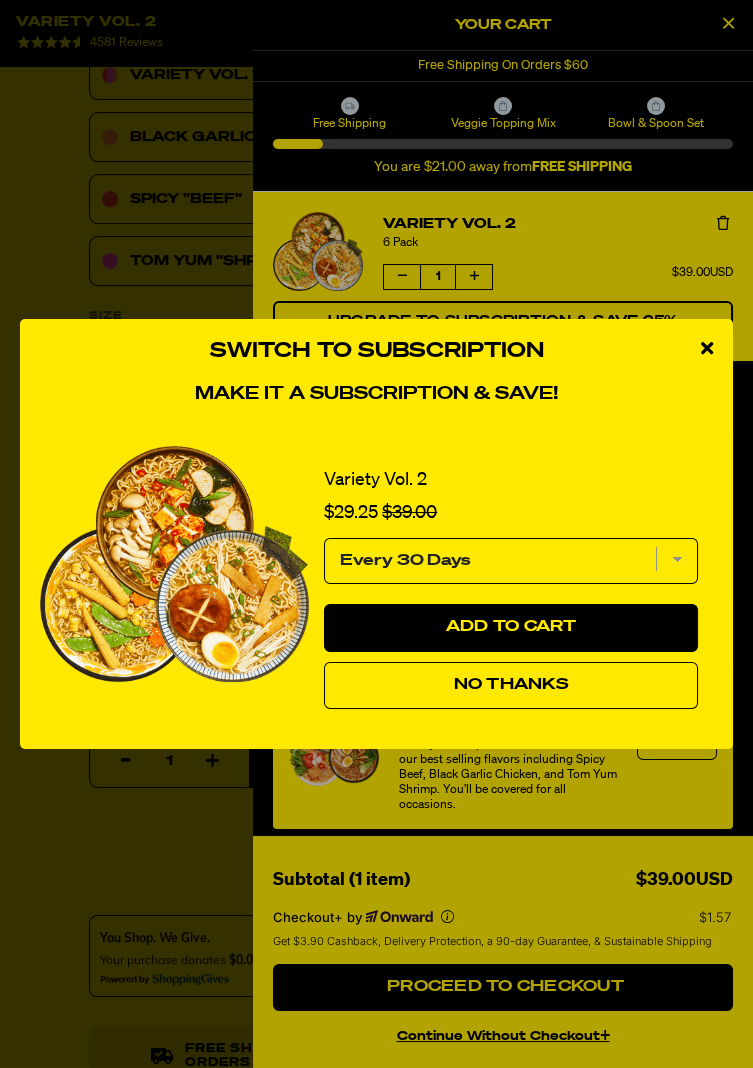 click on "No Thanks" at bounding box center [510, 685] 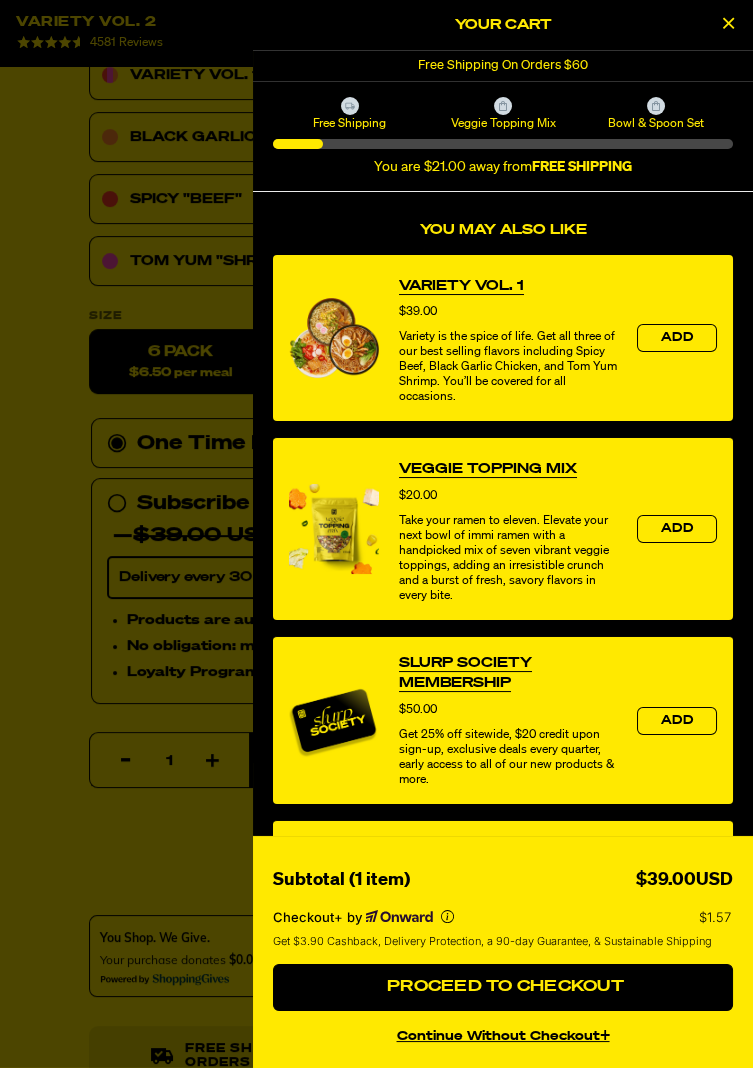 scroll, scrollTop: 409, scrollLeft: 0, axis: vertical 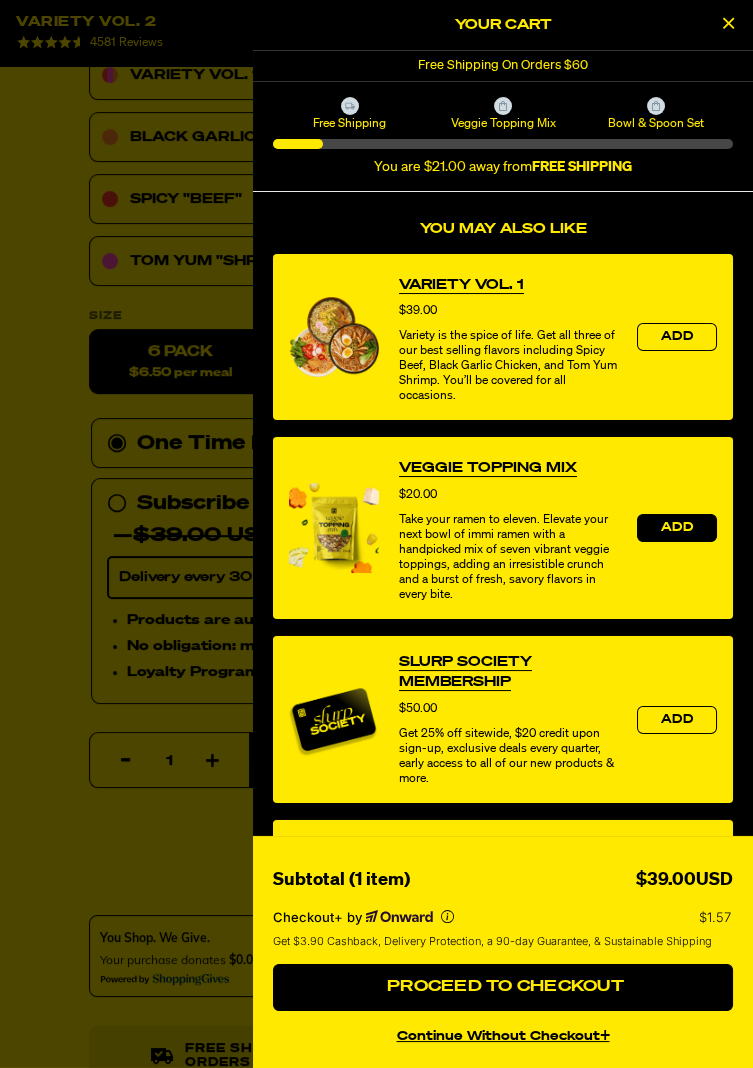 click on "Add" at bounding box center [677, 528] 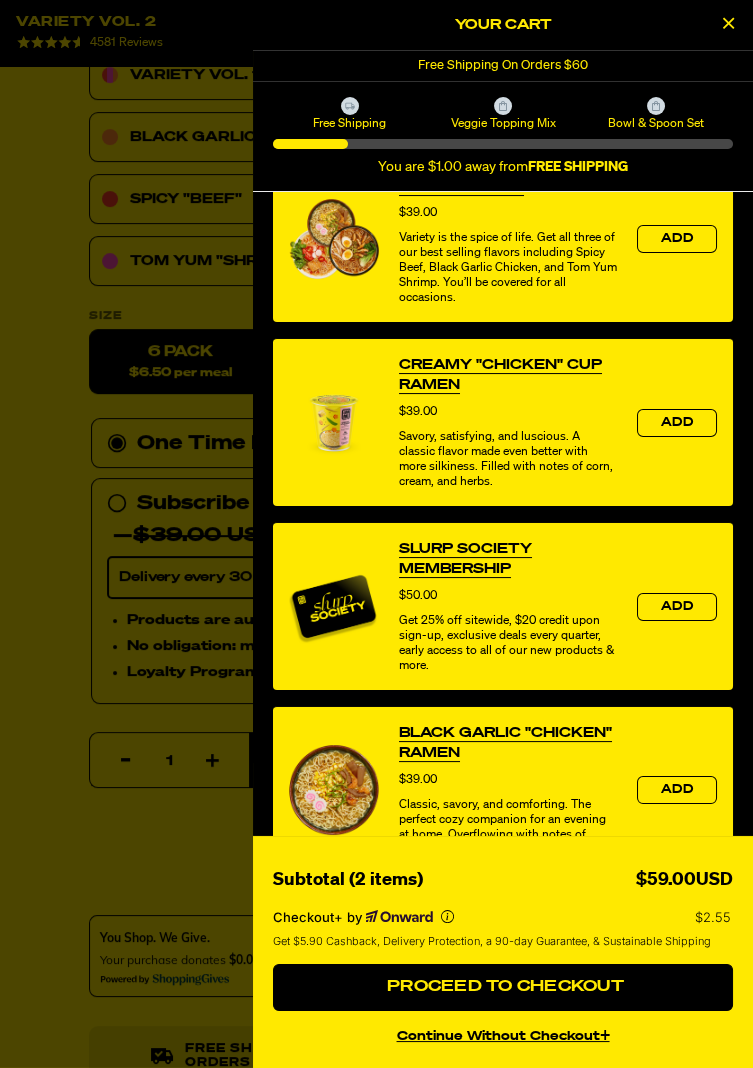 scroll, scrollTop: 707, scrollLeft: 0, axis: vertical 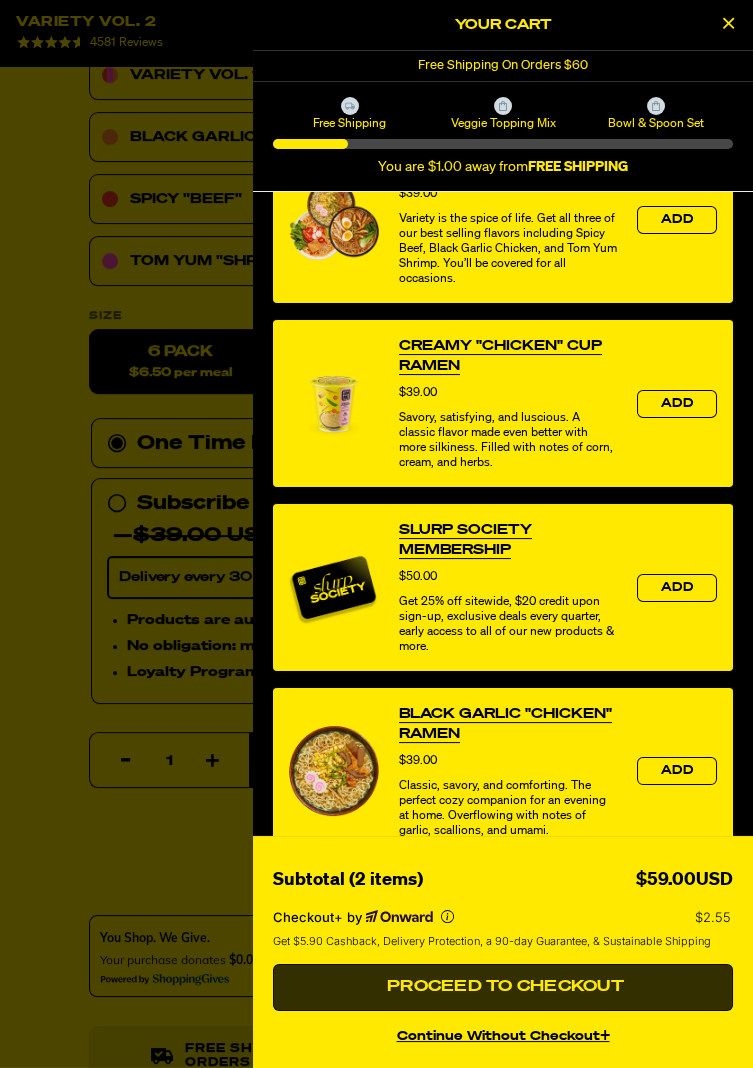 click on "Proceed to Checkout" at bounding box center (503, 987) 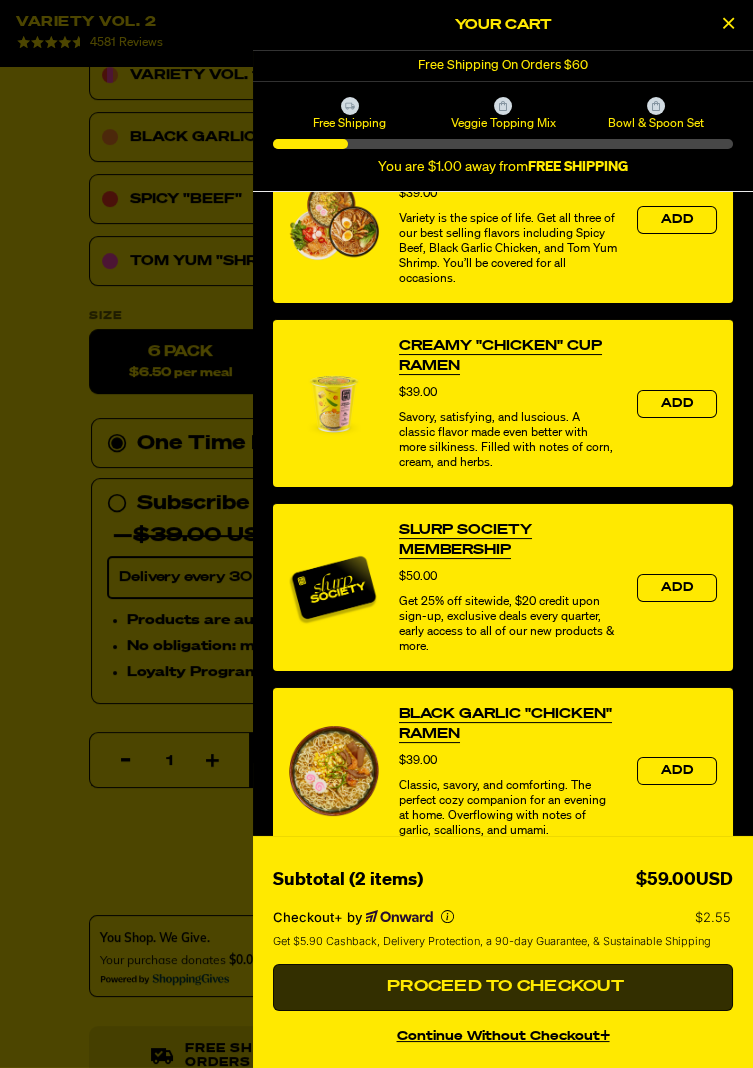 scroll, scrollTop: 708, scrollLeft: 0, axis: vertical 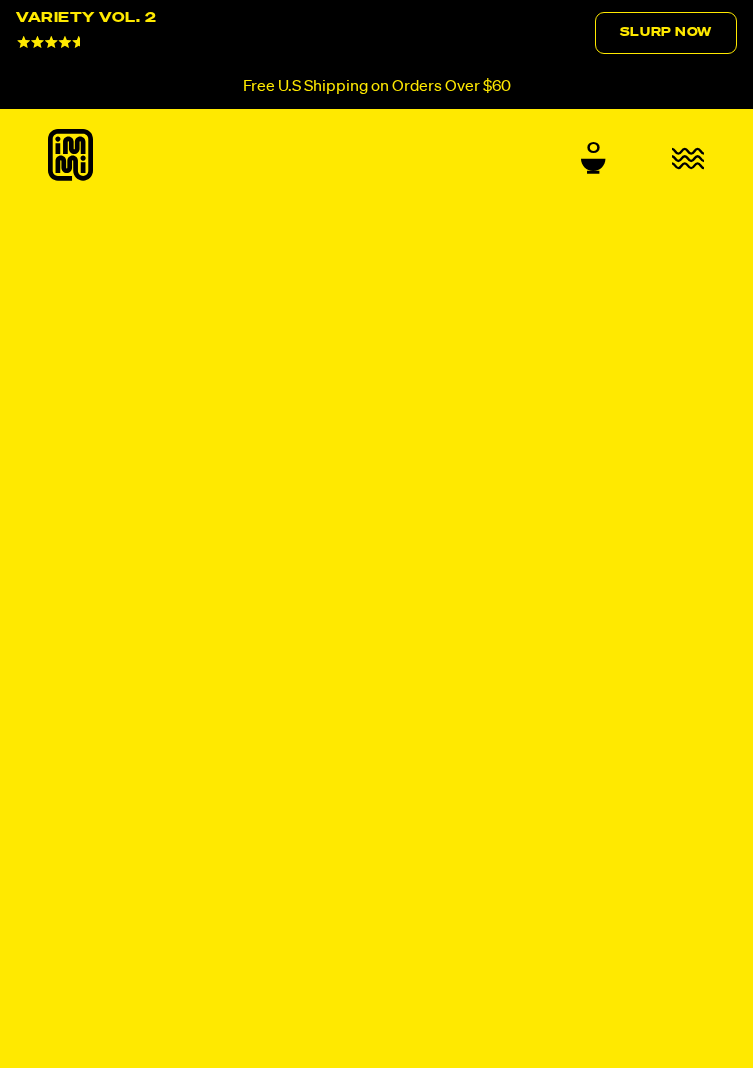 select 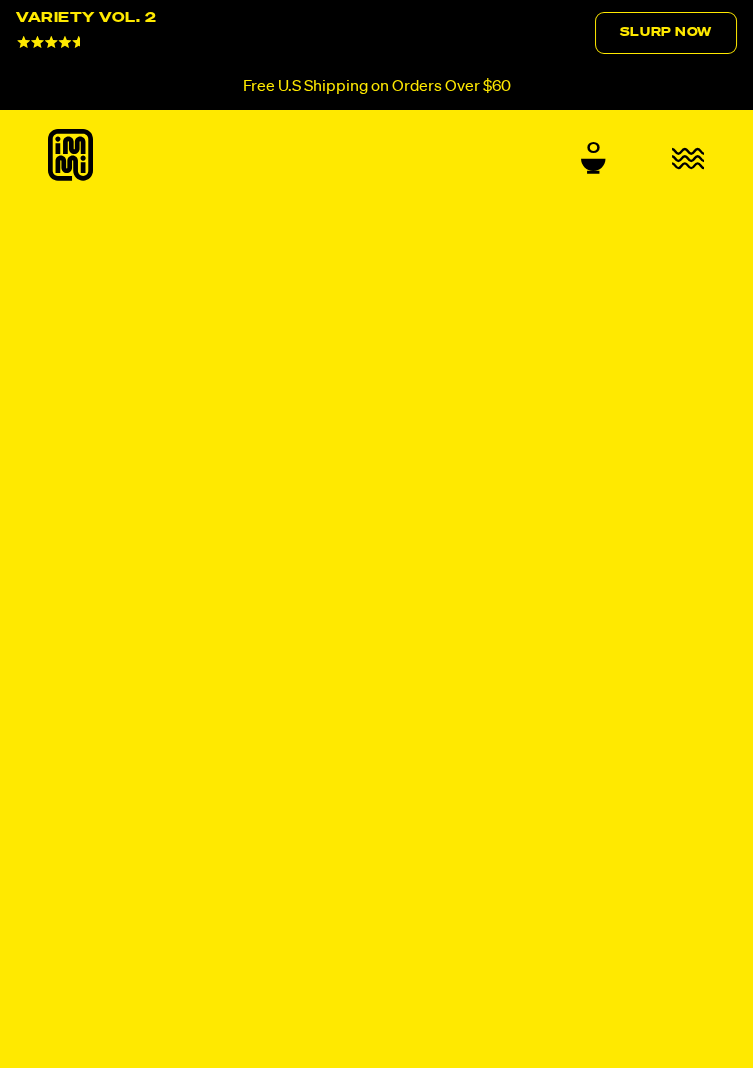 scroll, scrollTop: 0, scrollLeft: 0, axis: both 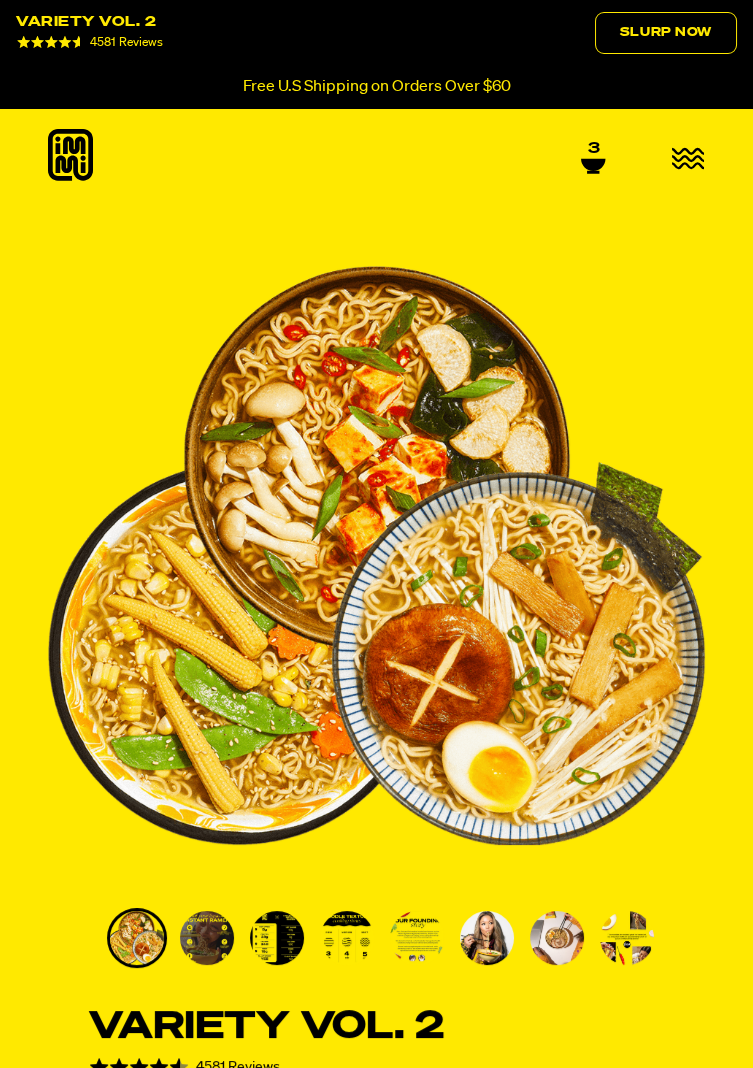 click 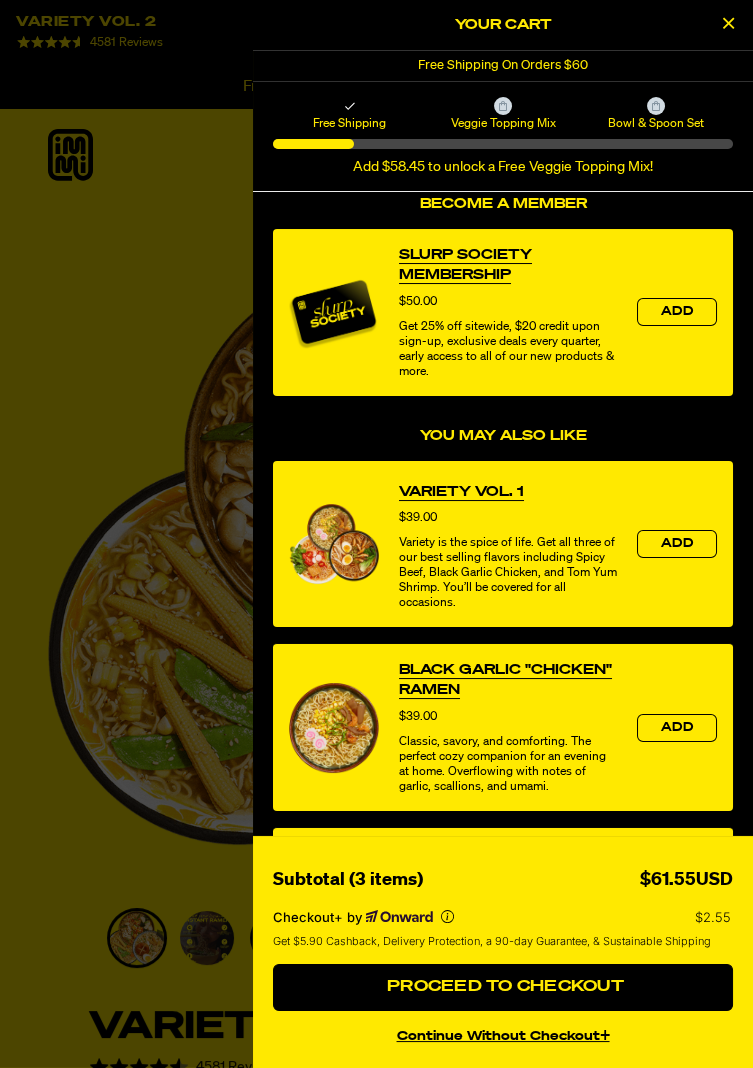 scroll, scrollTop: 0, scrollLeft: 0, axis: both 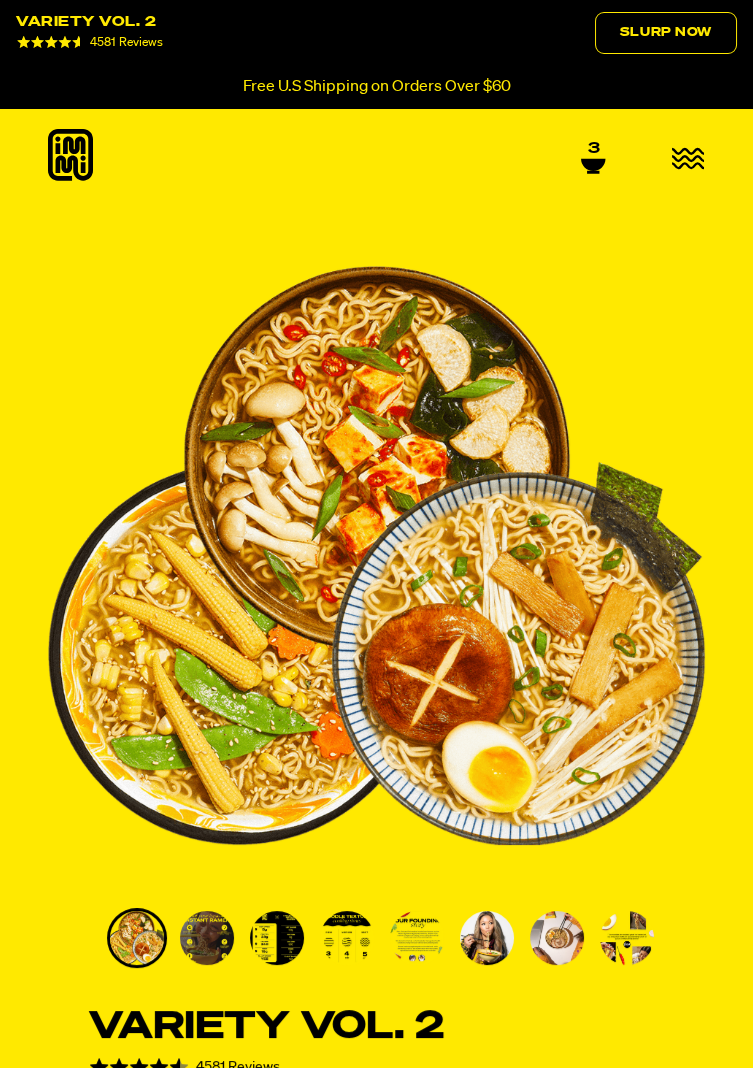 click 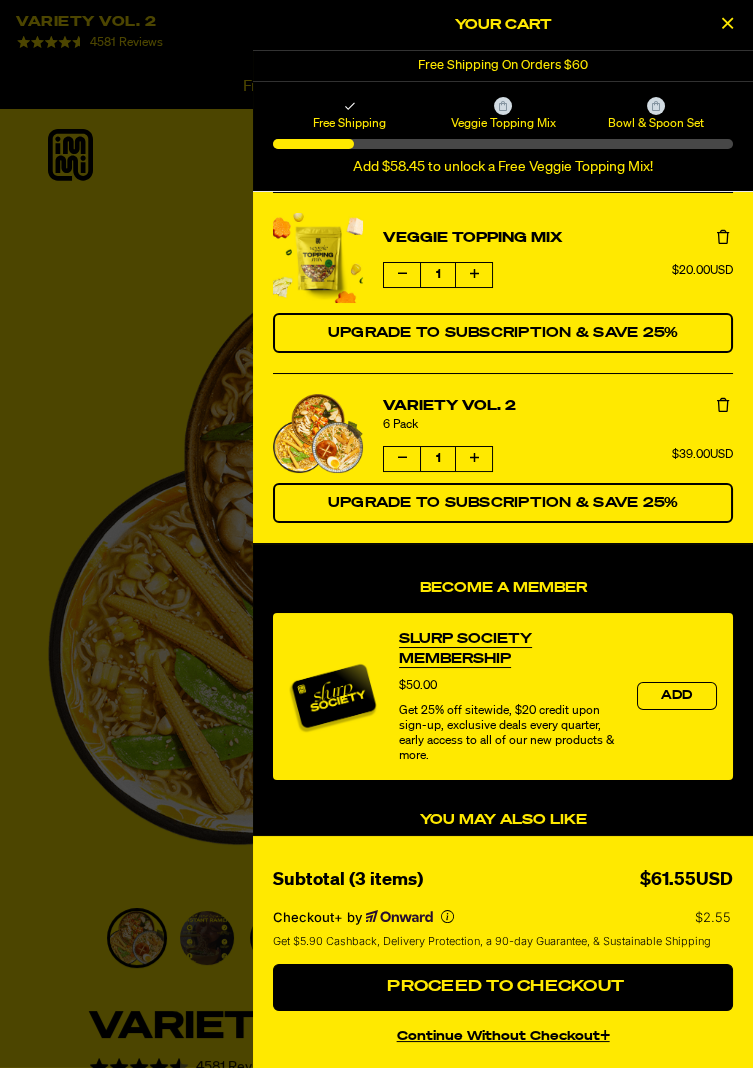 click at bounding box center [723, 405] 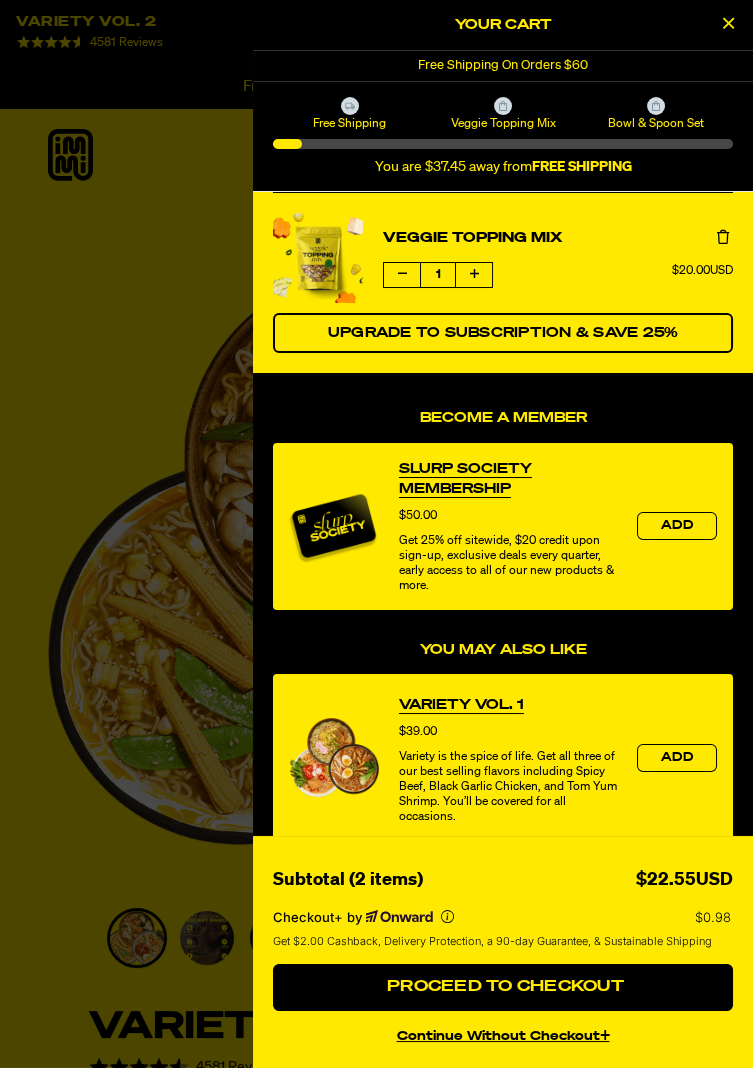 click at bounding box center (723, 237) 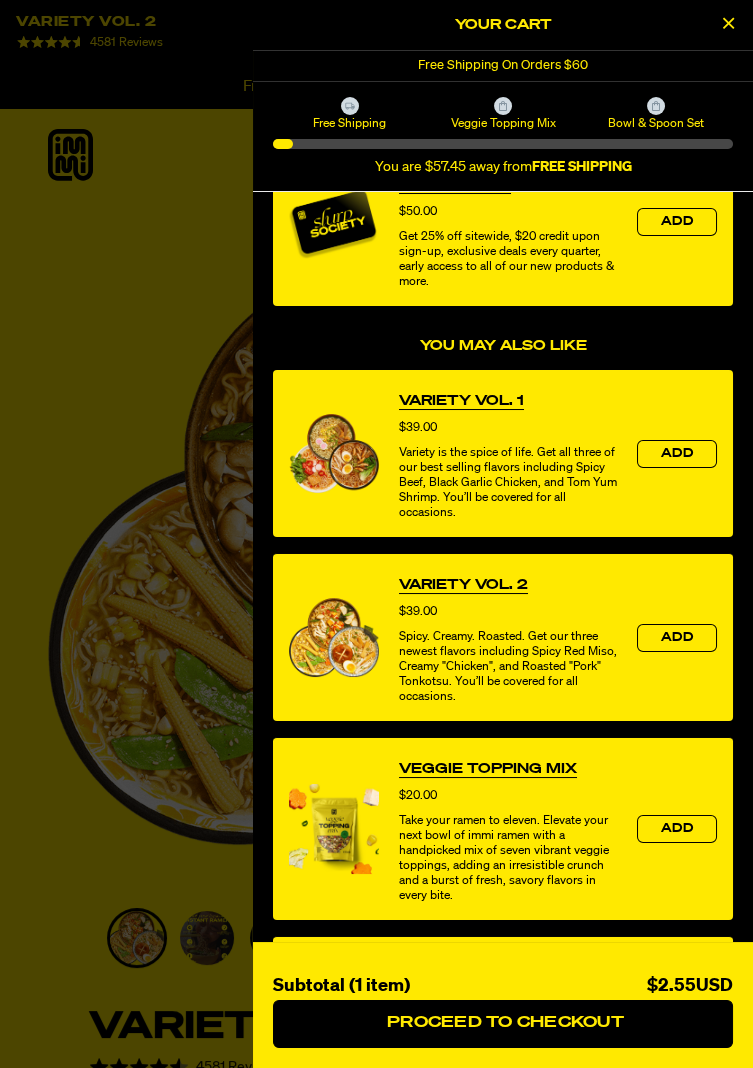 scroll, scrollTop: 122, scrollLeft: 0, axis: vertical 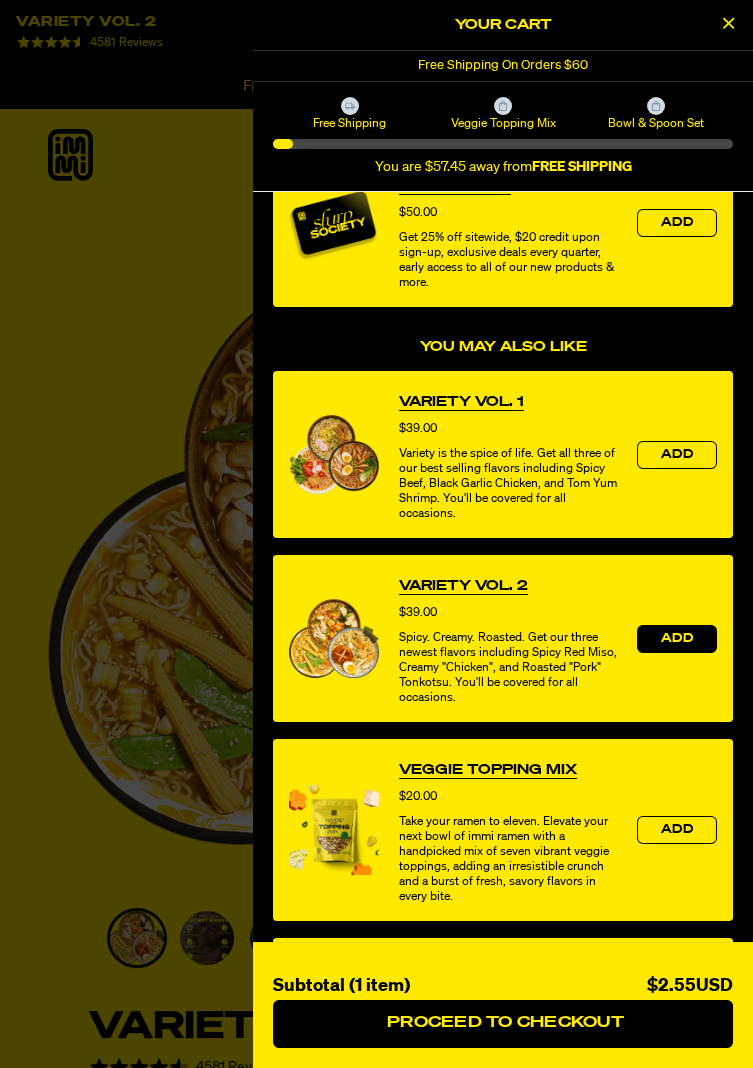 click on "Add" at bounding box center (677, 639) 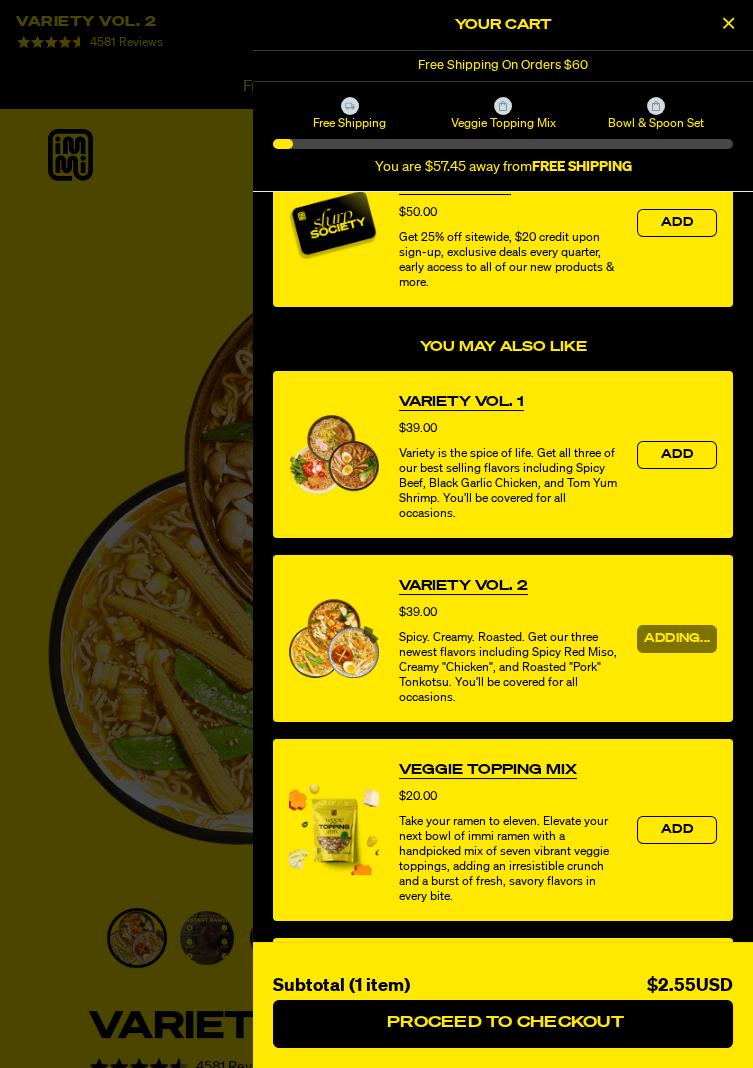 scroll, scrollTop: 0, scrollLeft: 0, axis: both 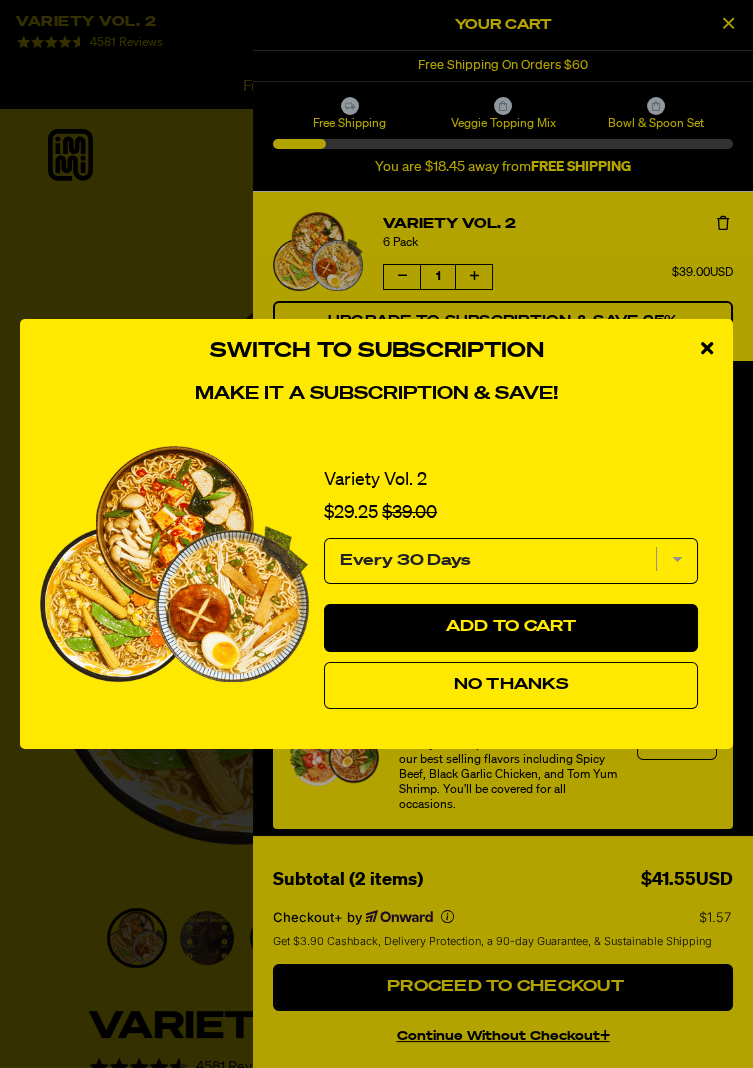 click on "No Thanks" at bounding box center (510, 685) 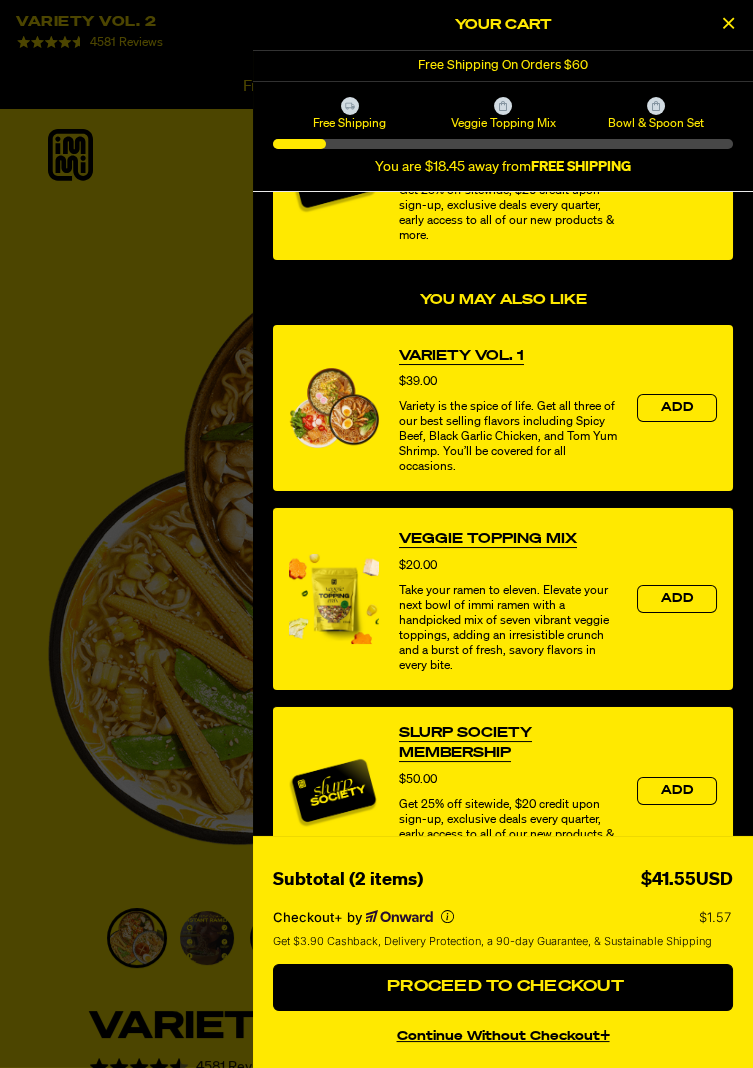 scroll, scrollTop: 336, scrollLeft: 0, axis: vertical 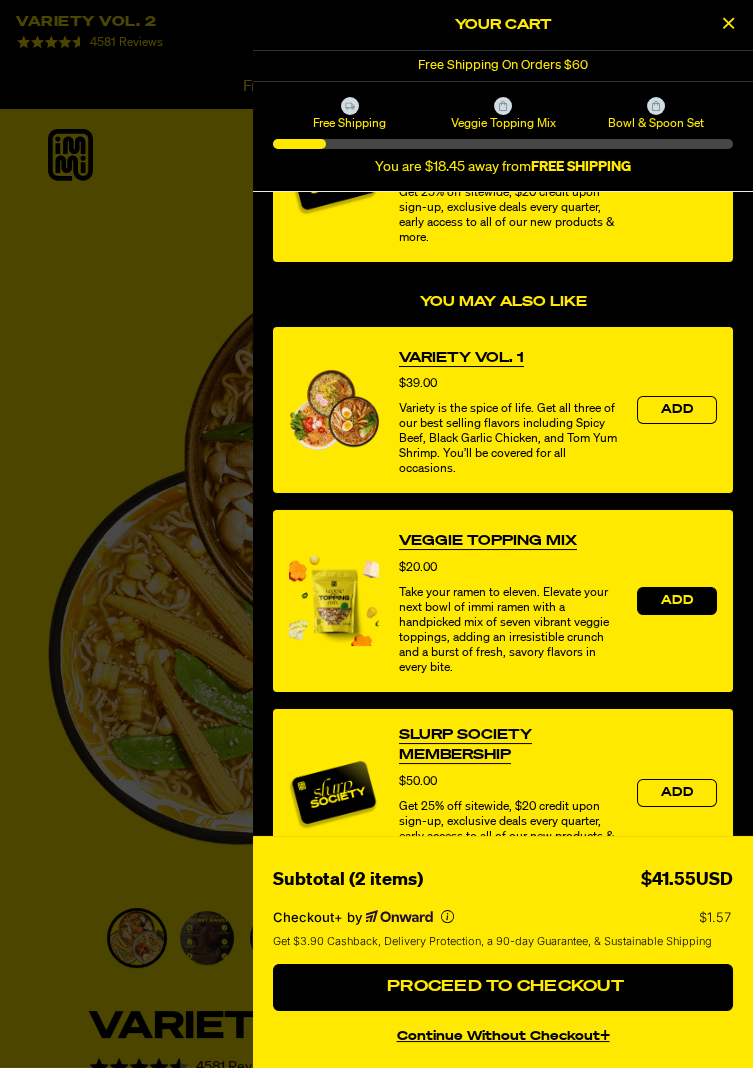 click on "Add" at bounding box center [677, 601] 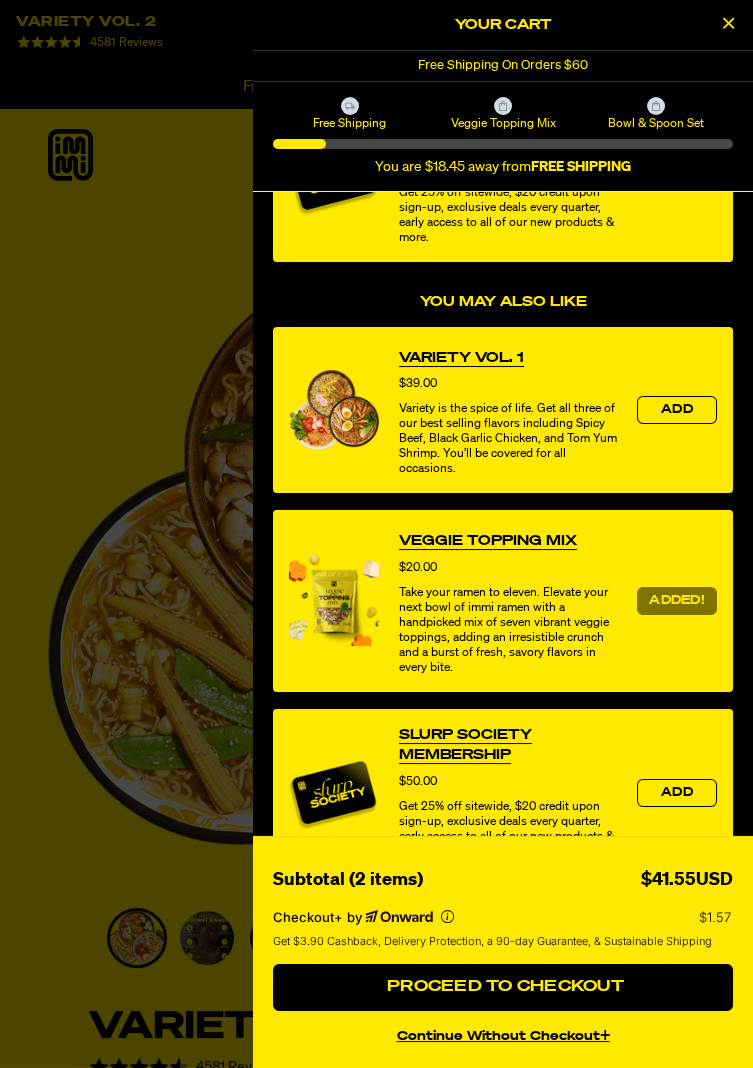 scroll, scrollTop: 0, scrollLeft: 0, axis: both 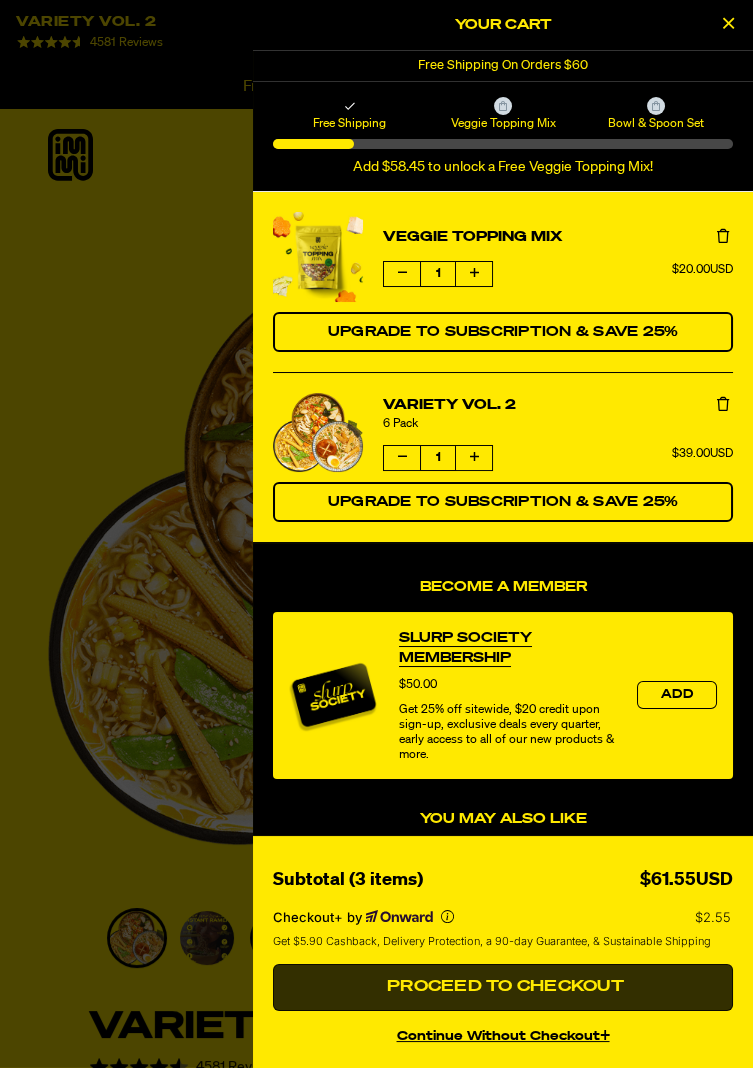 click on "Proceed to Checkout" at bounding box center [503, 988] 